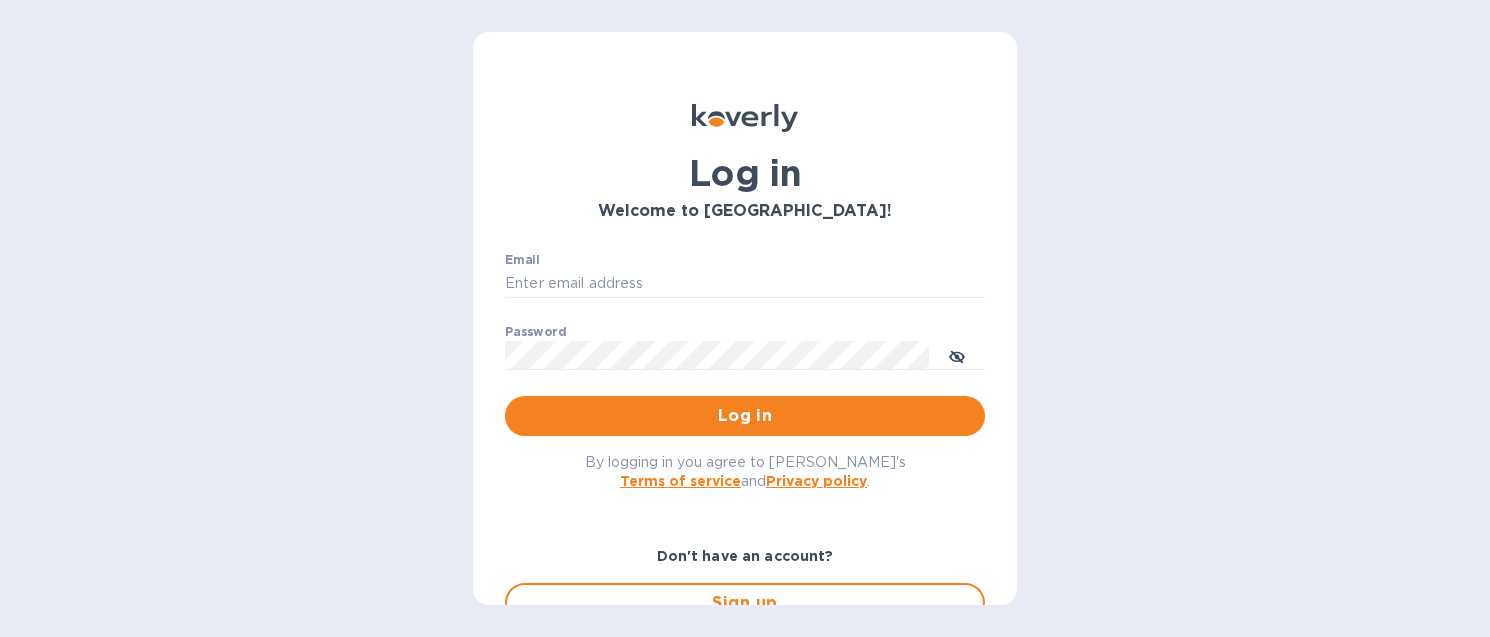 scroll, scrollTop: 0, scrollLeft: 0, axis: both 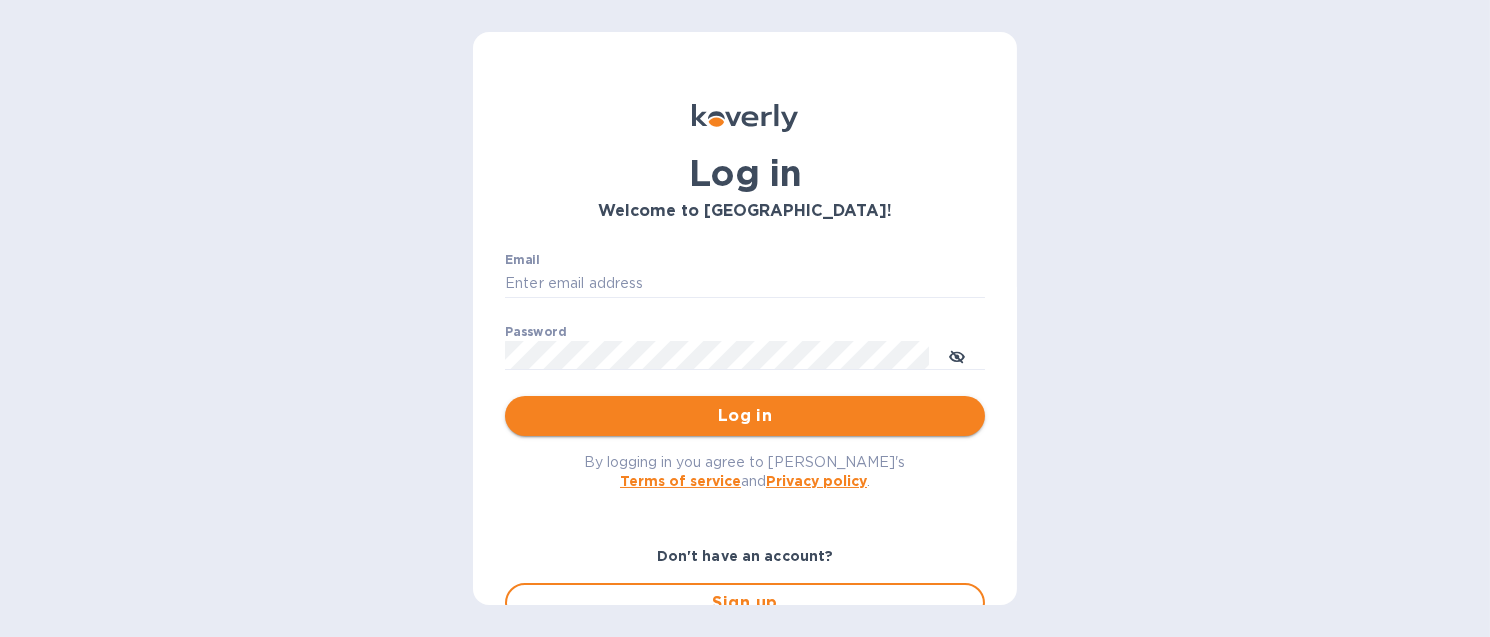 type on "[EMAIL_ADDRESS][DOMAIN_NAME]" 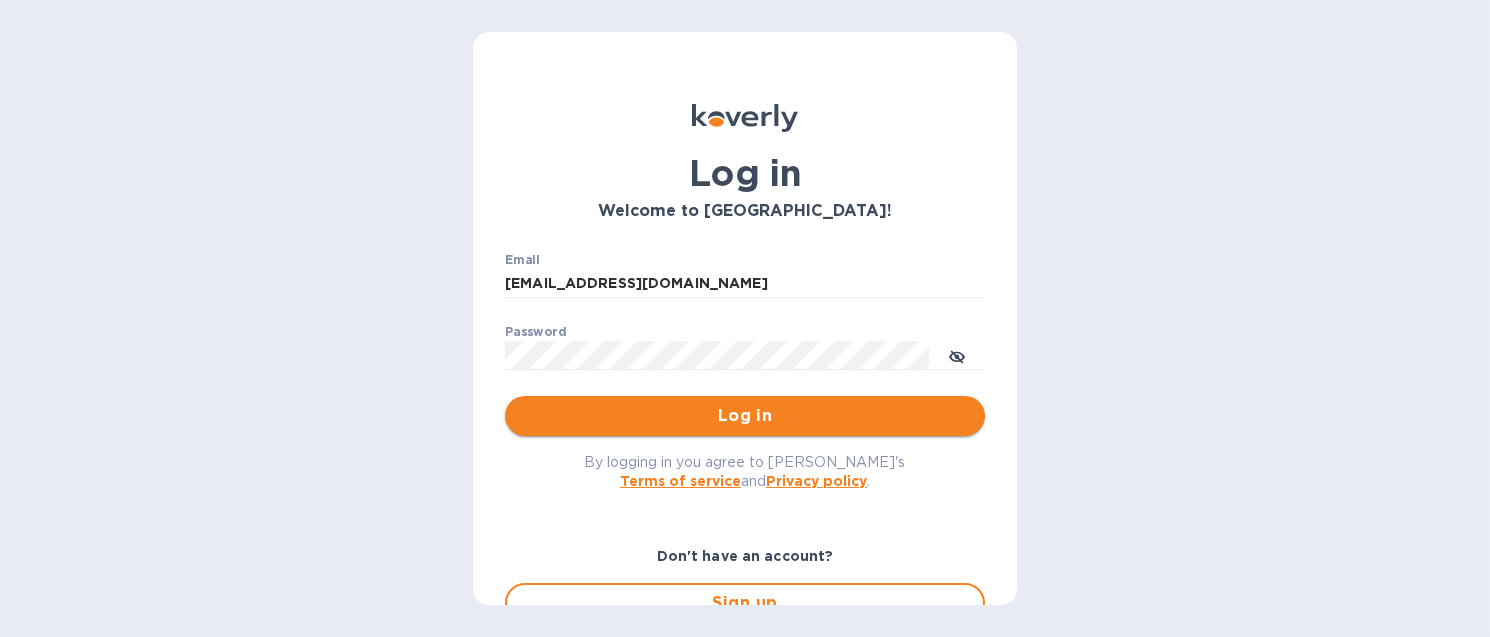 click on "Log in" at bounding box center (745, 416) 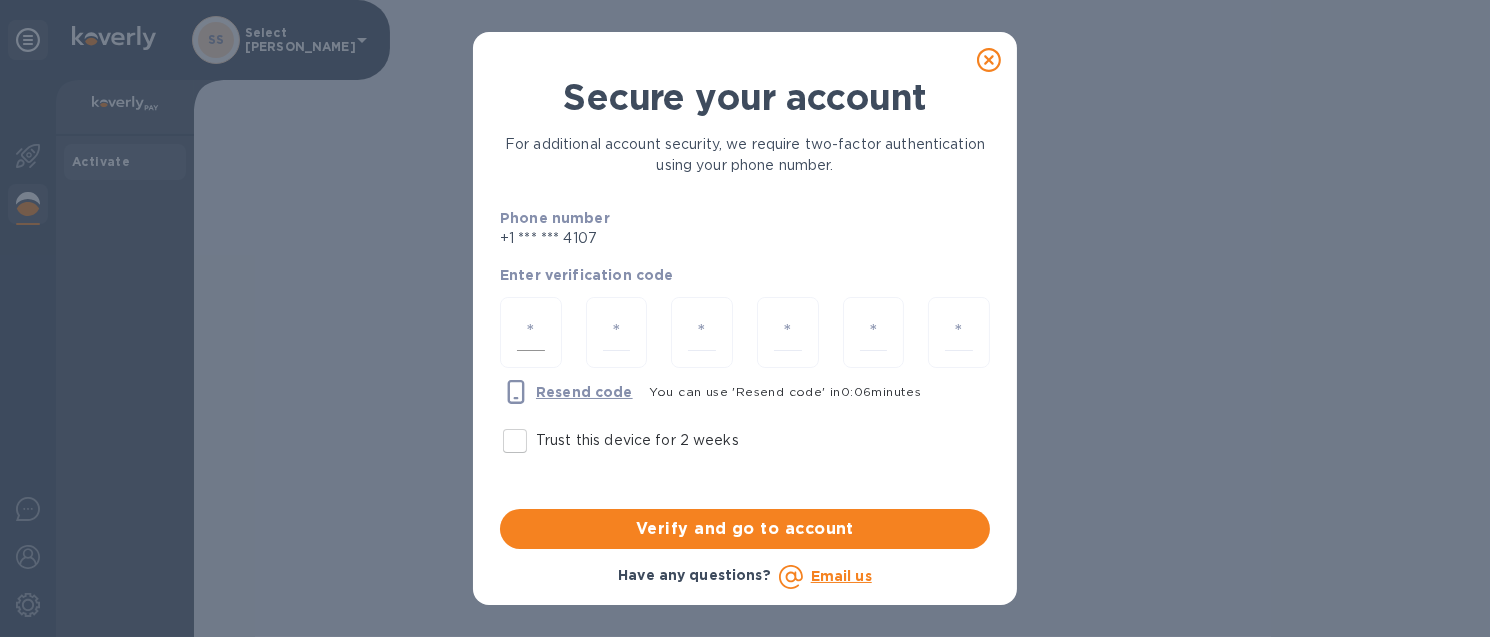 click at bounding box center [531, 332] 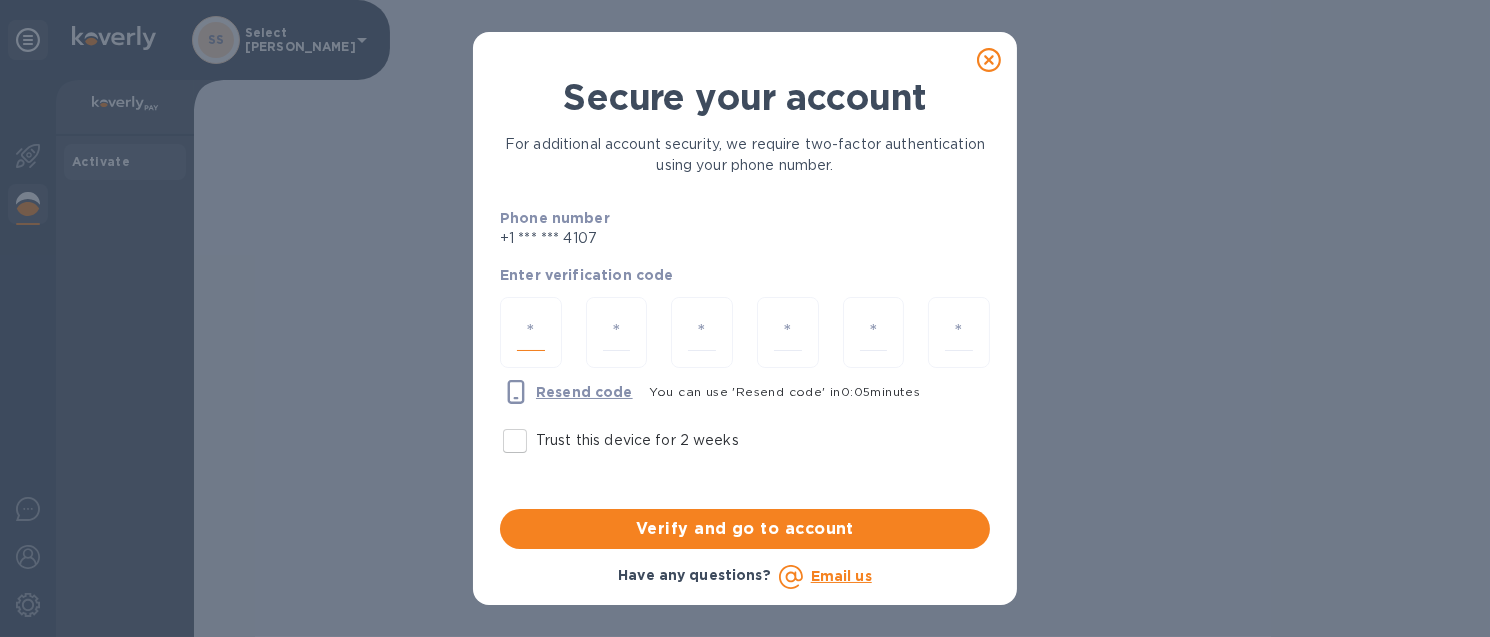 type on "6" 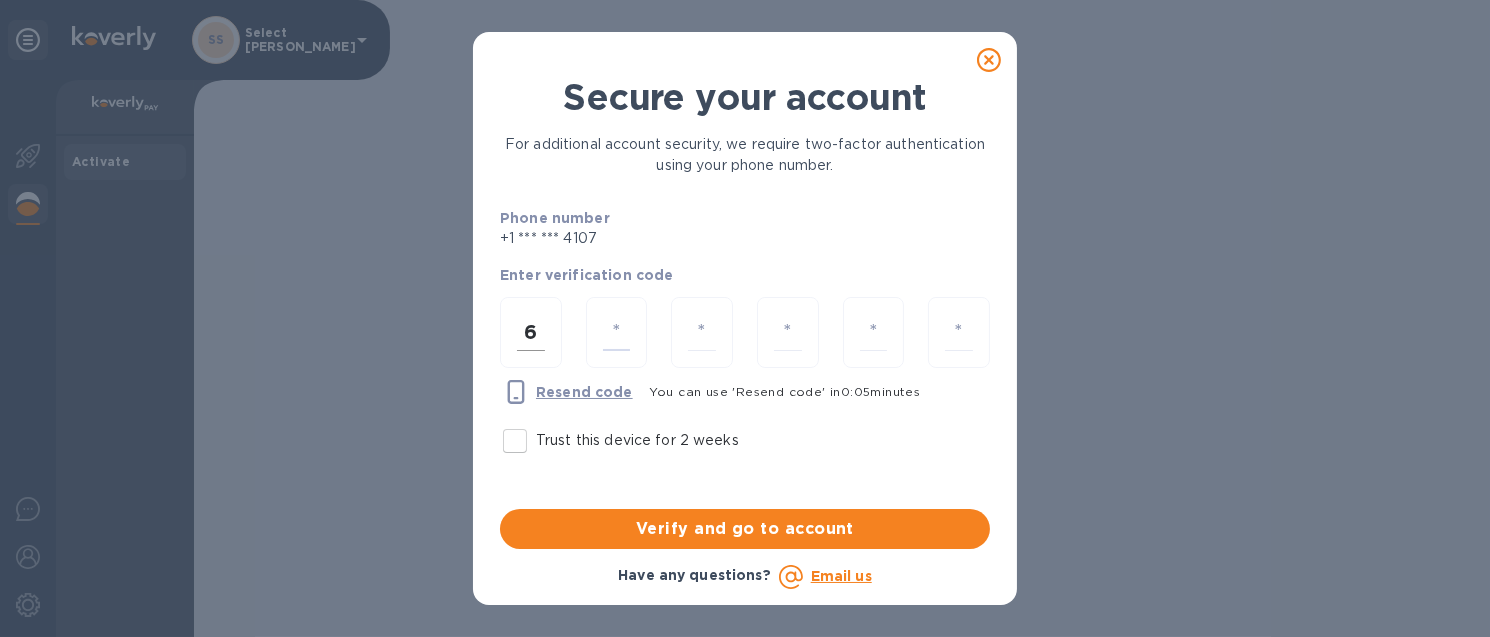 type on "3" 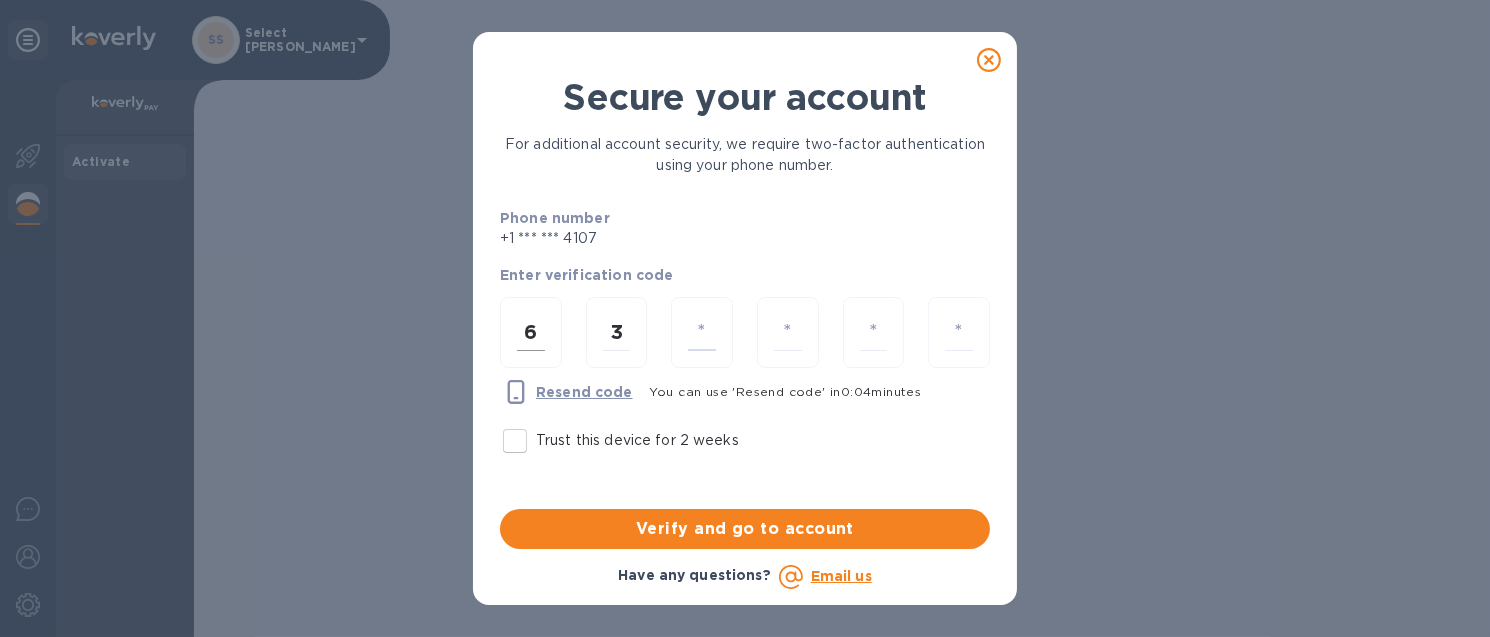 type on "7" 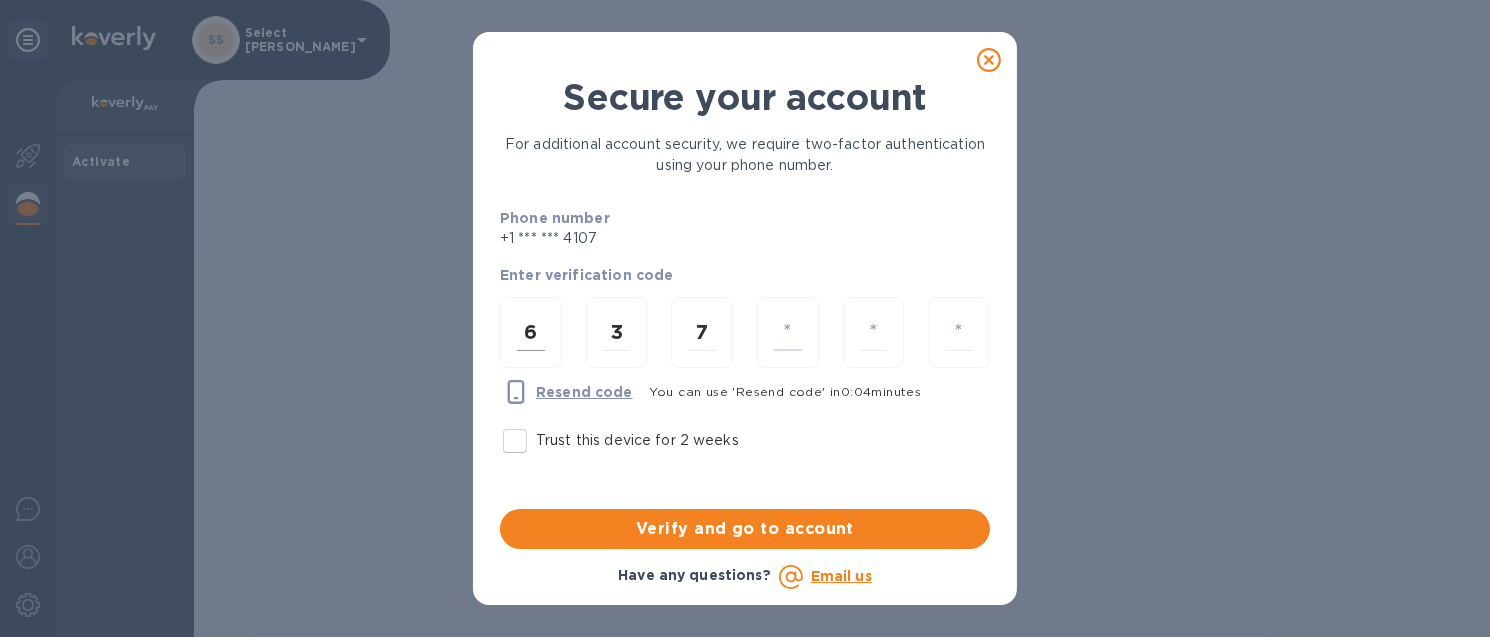 type on "3" 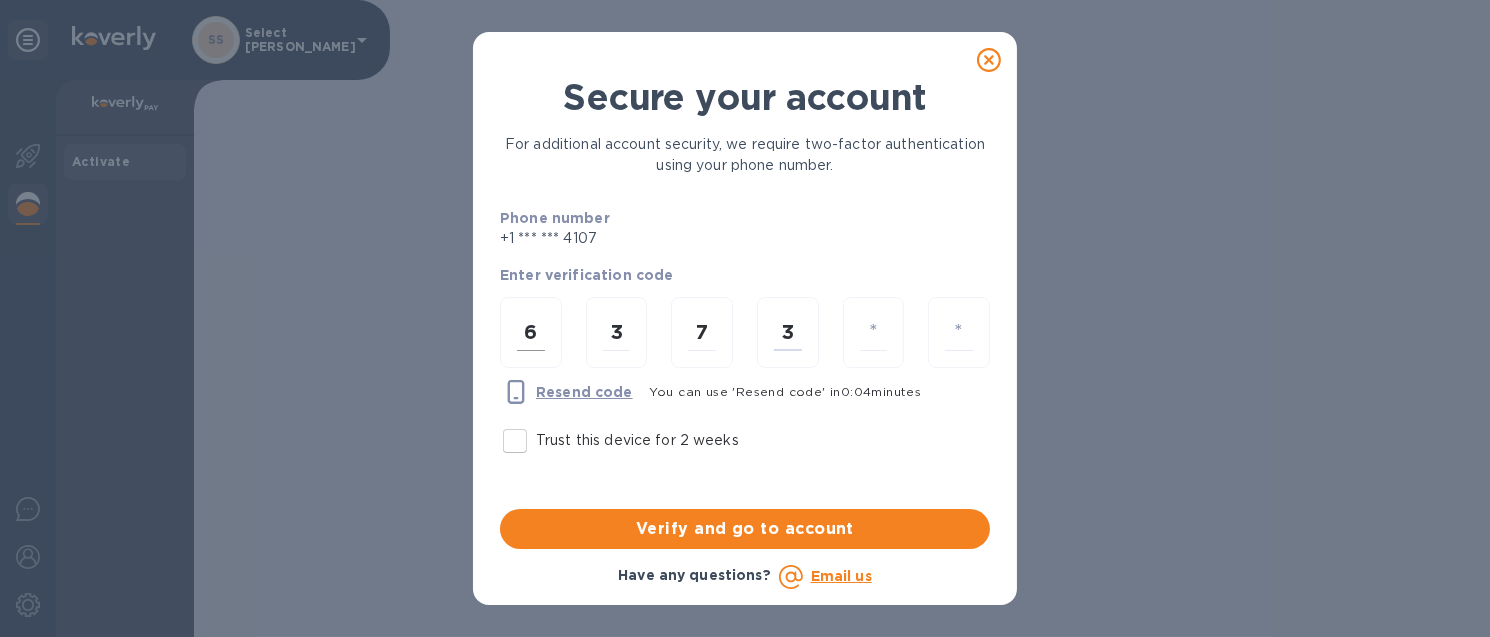 type on "7" 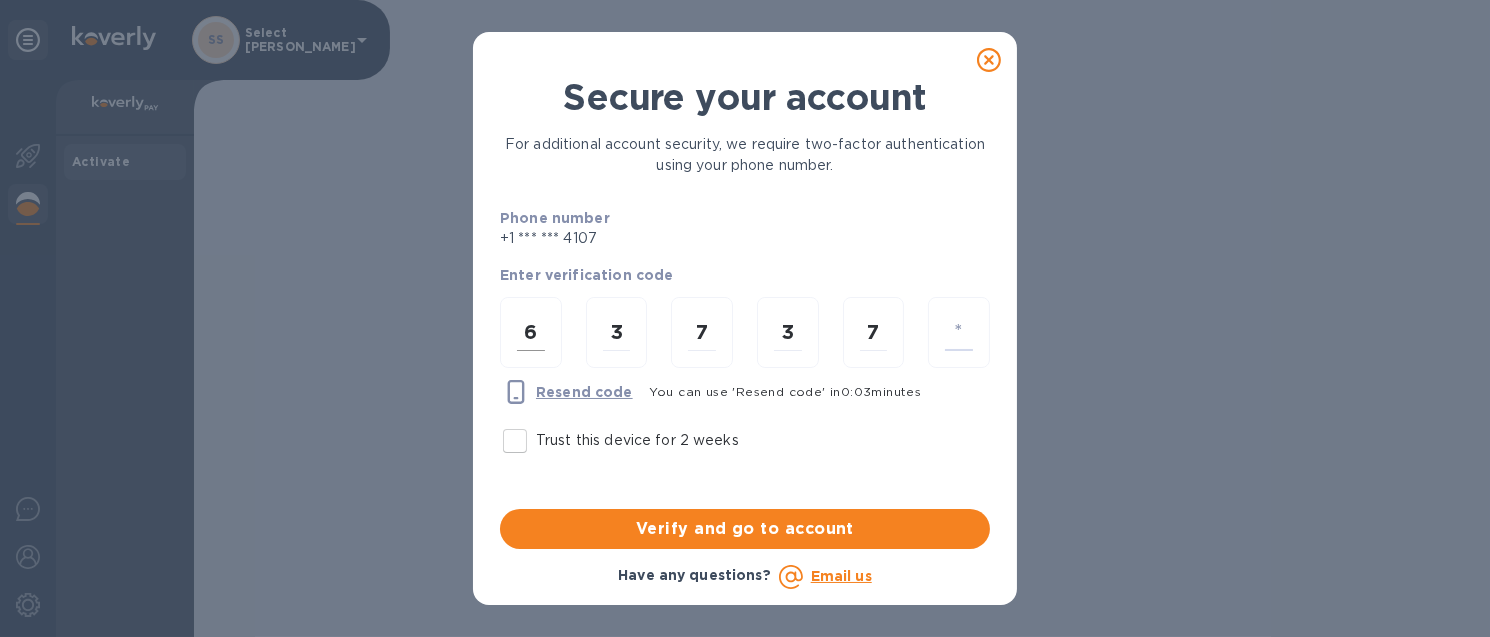 type on "2" 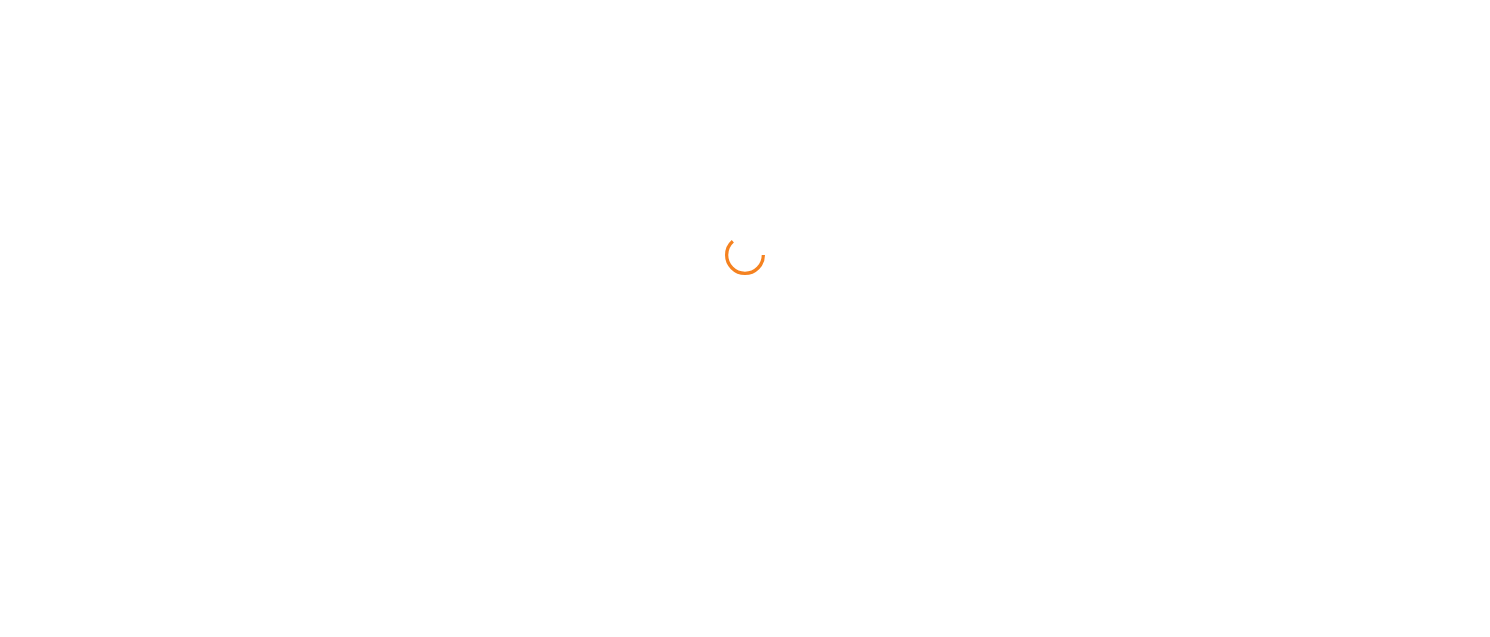 scroll, scrollTop: 0, scrollLeft: 0, axis: both 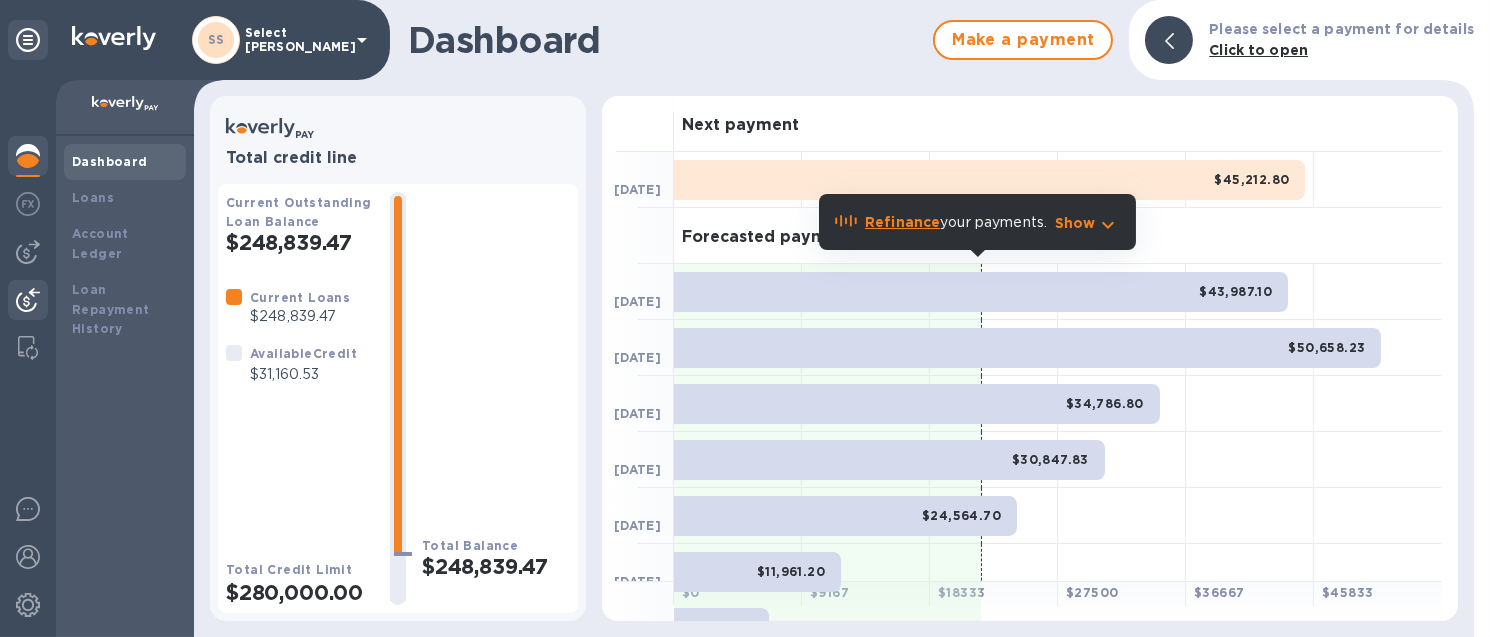 click at bounding box center [28, 302] 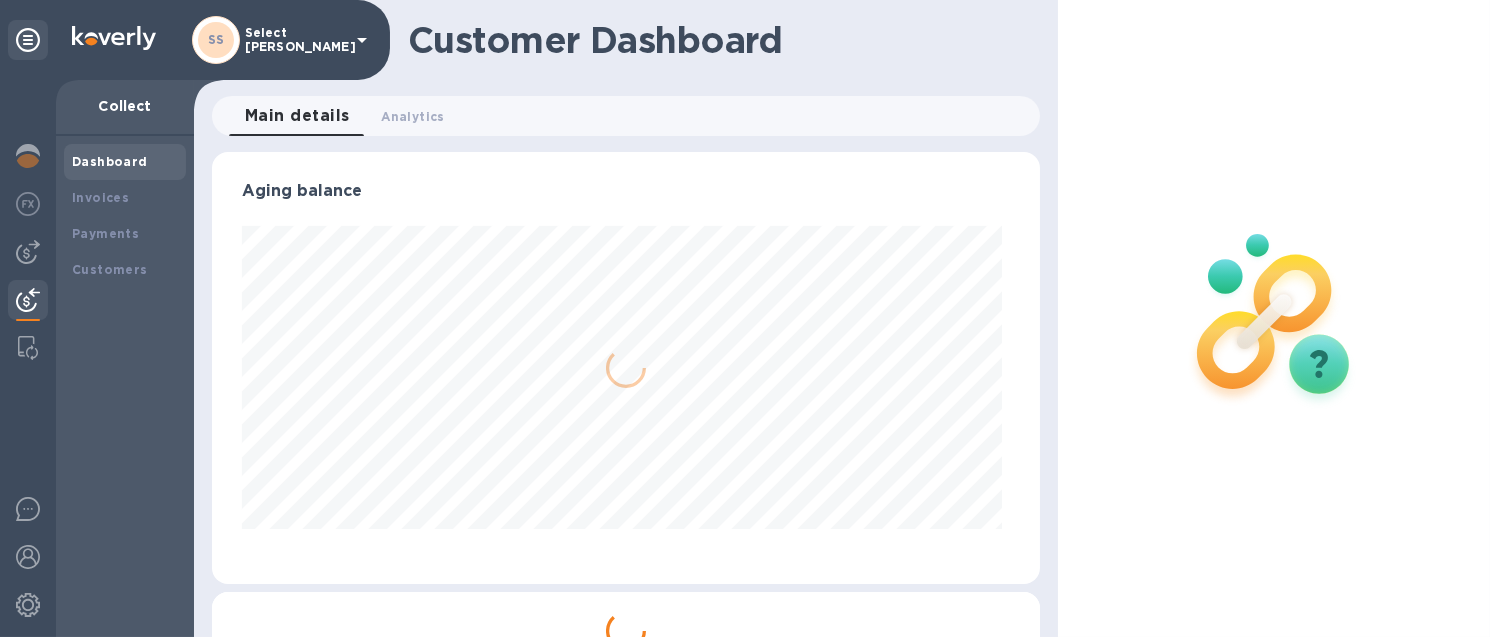 scroll, scrollTop: 999568, scrollLeft: 999179, axis: both 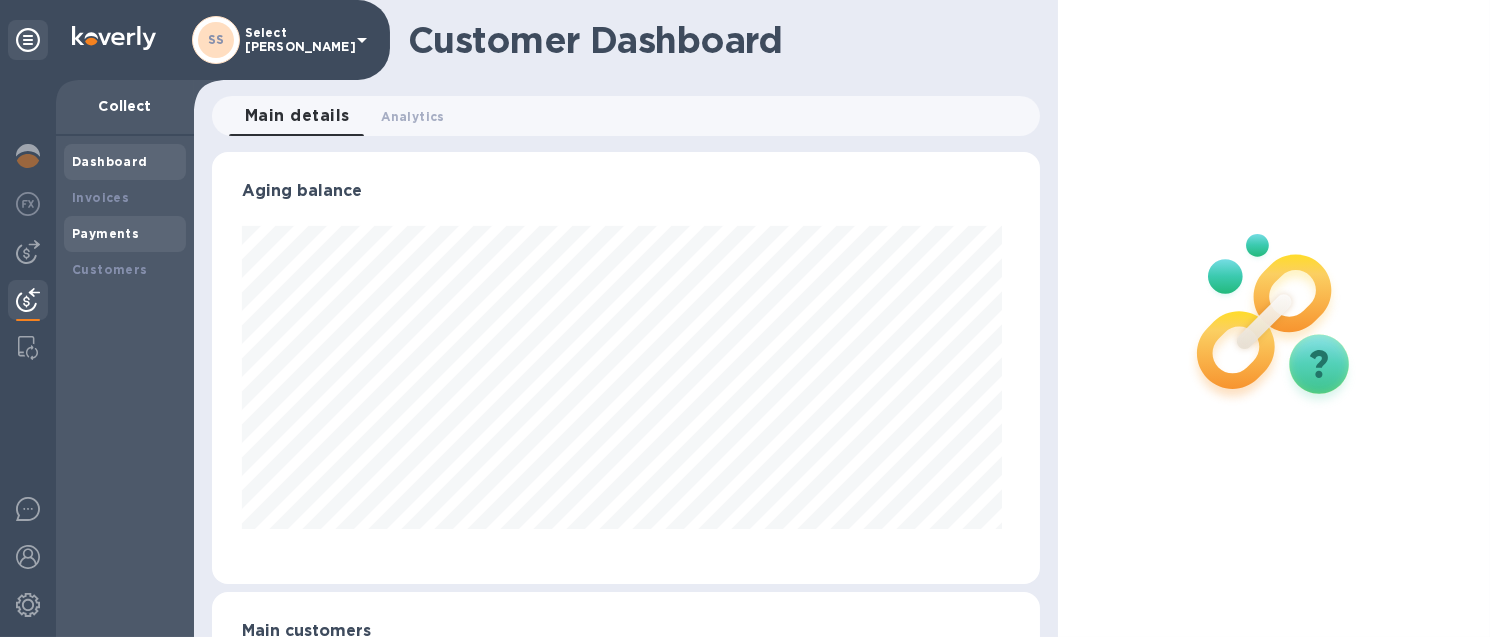 drag, startPoint x: 108, startPoint y: 268, endPoint x: 112, endPoint y: 222, distance: 46.173584 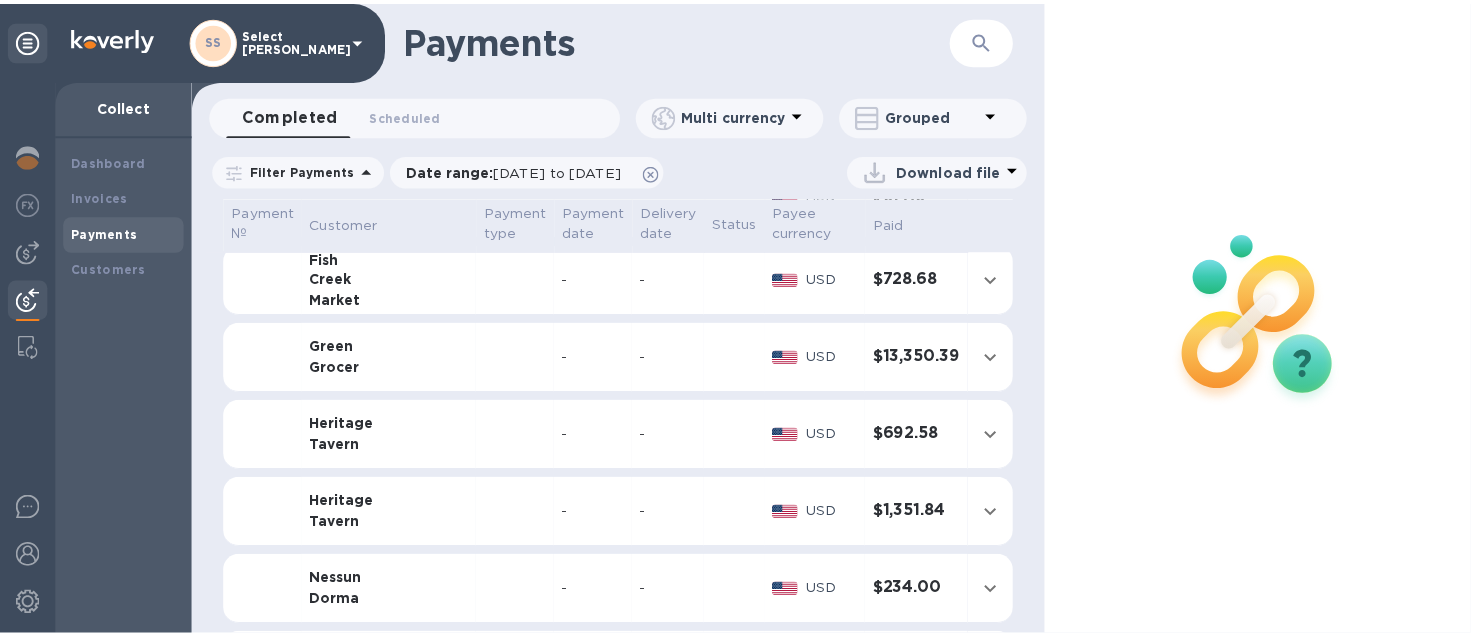scroll, scrollTop: 374, scrollLeft: 0, axis: vertical 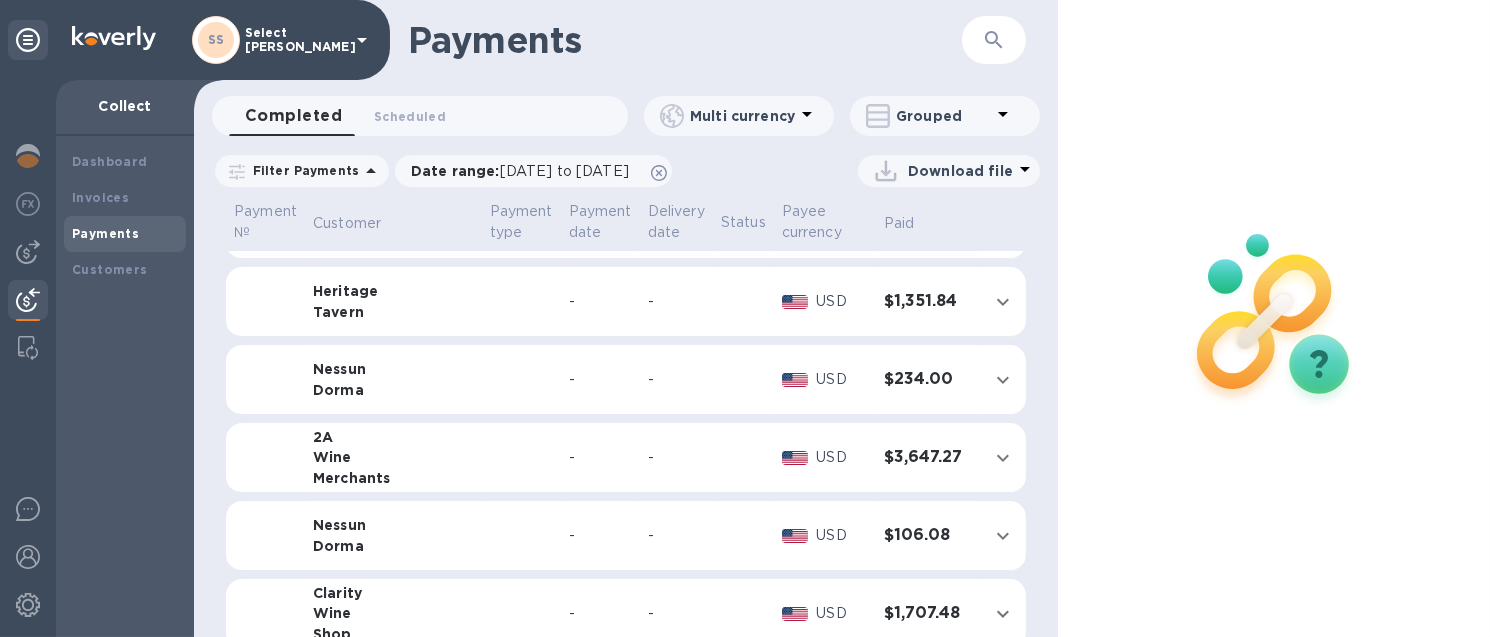 click at bounding box center (521, 458) 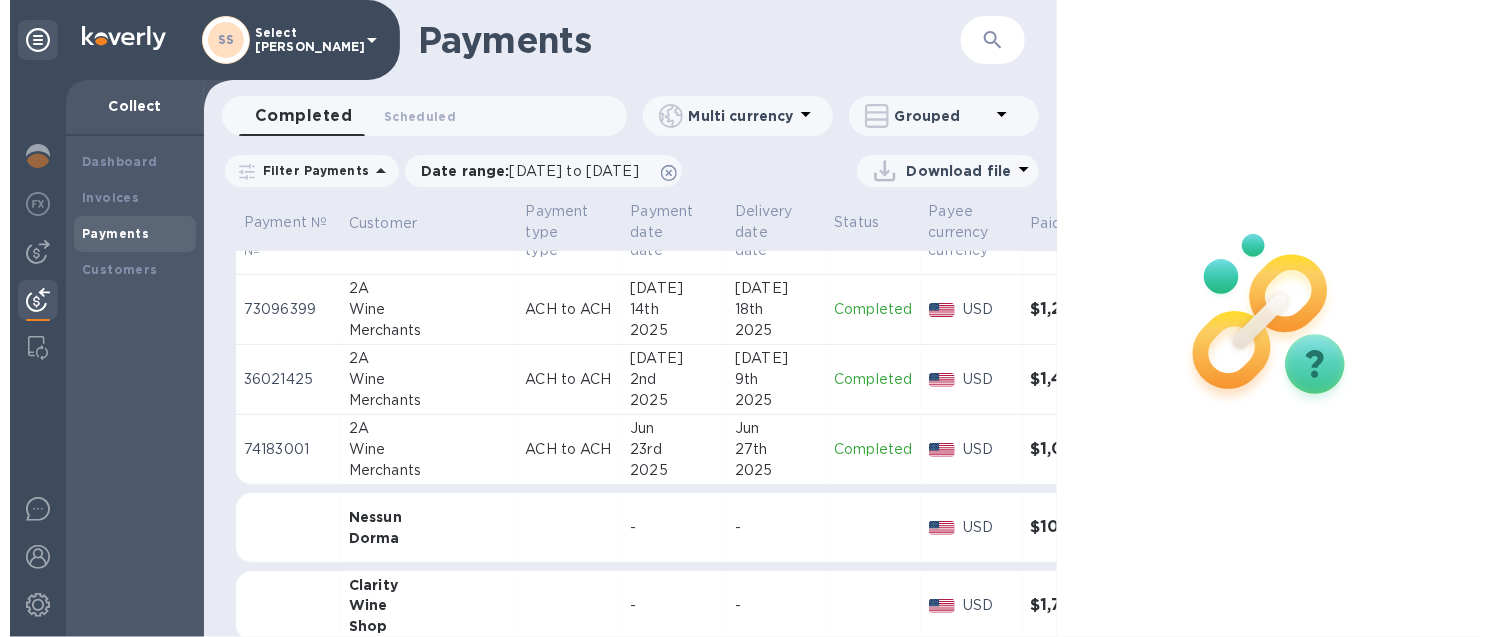 scroll, scrollTop: 625, scrollLeft: 0, axis: vertical 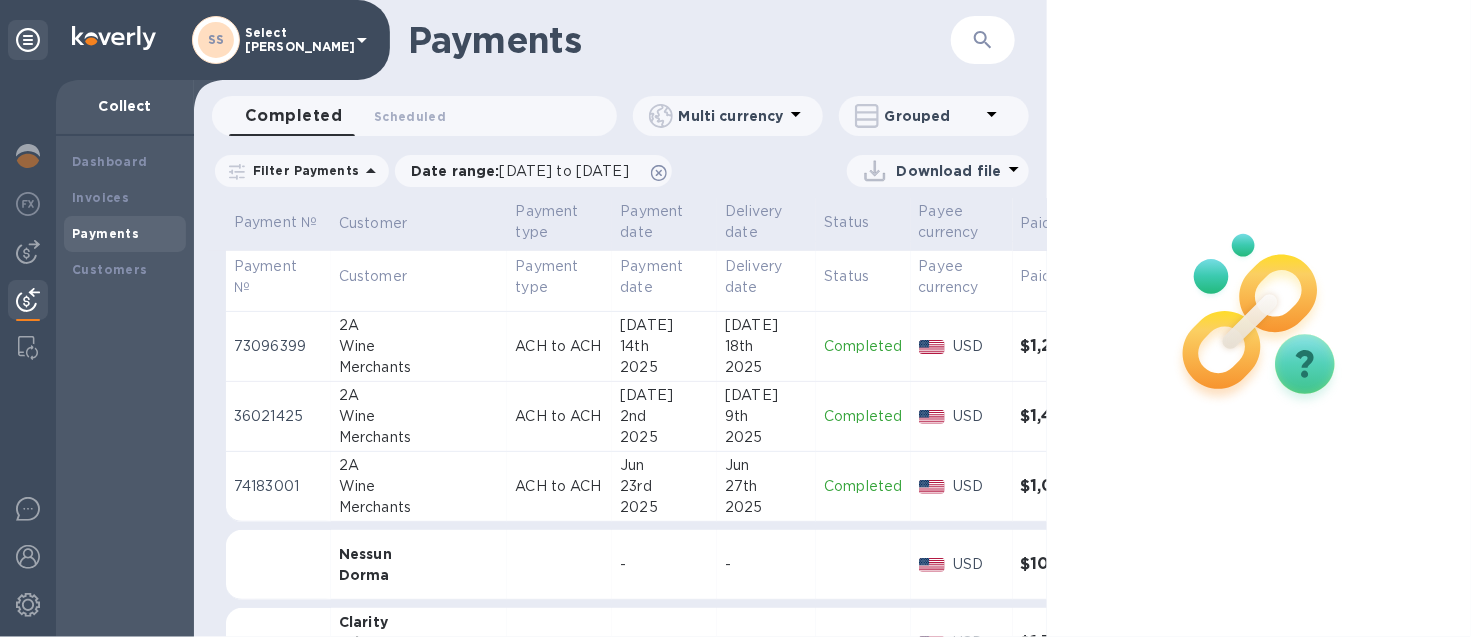 click on "2A" at bounding box center [419, 325] 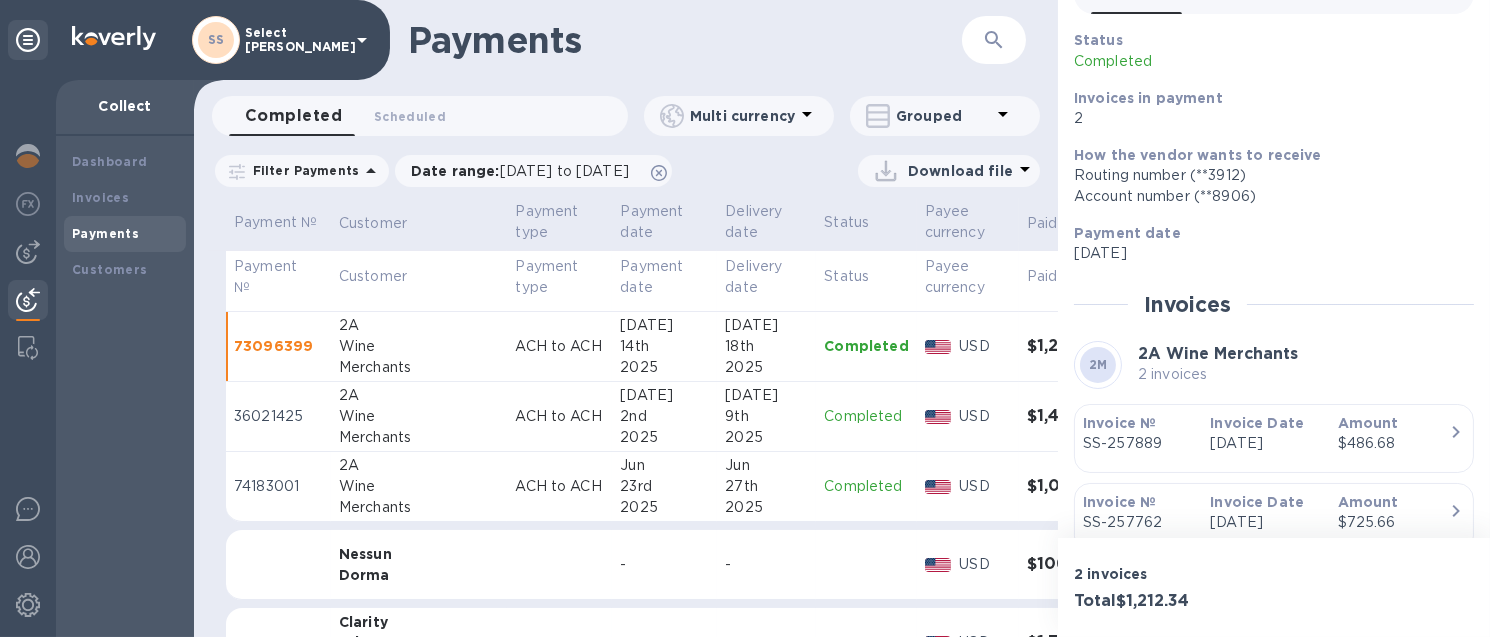 scroll, scrollTop: 249, scrollLeft: 0, axis: vertical 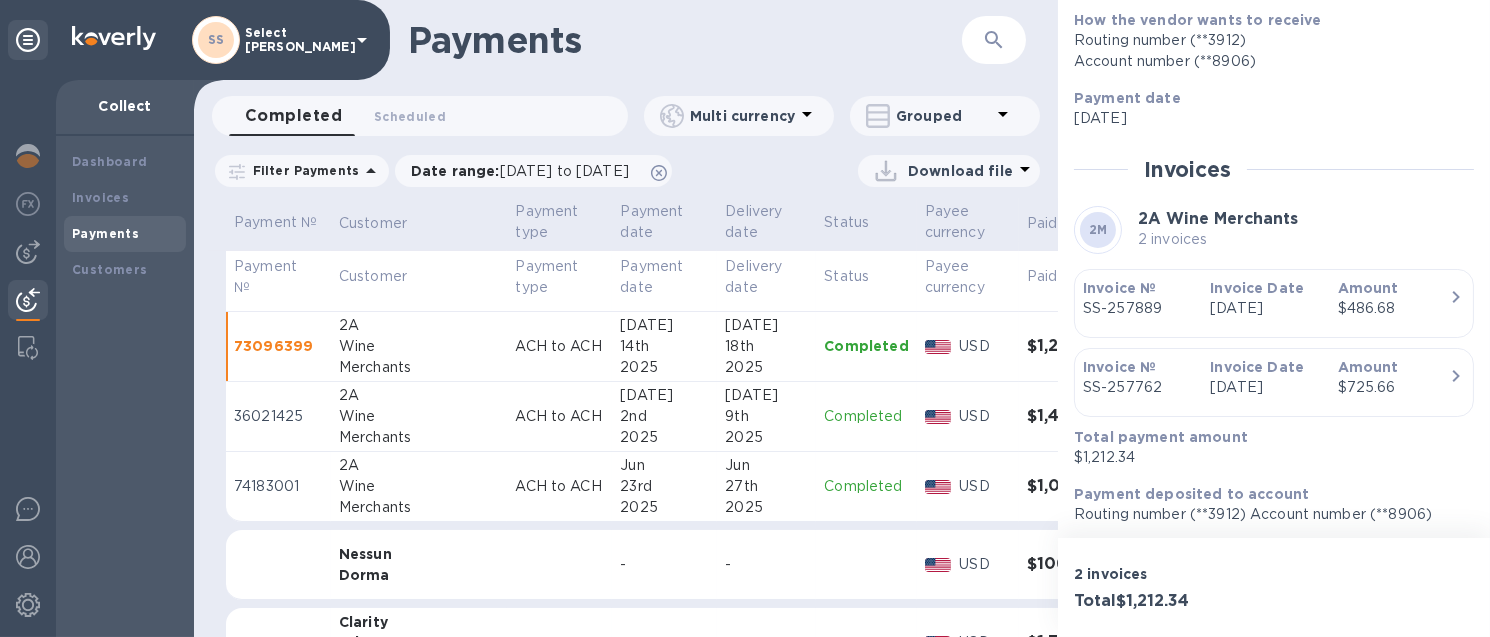 click on "2nd" at bounding box center [664, 416] 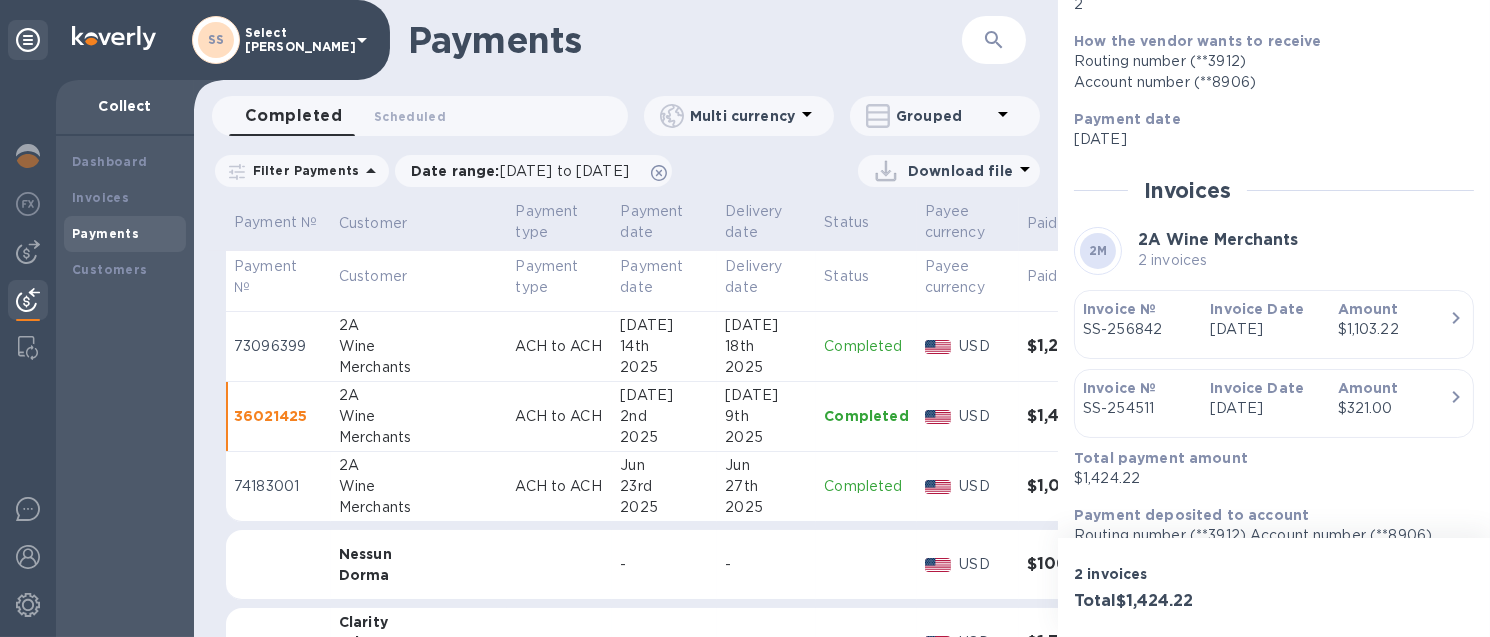 scroll, scrollTop: 249, scrollLeft: 0, axis: vertical 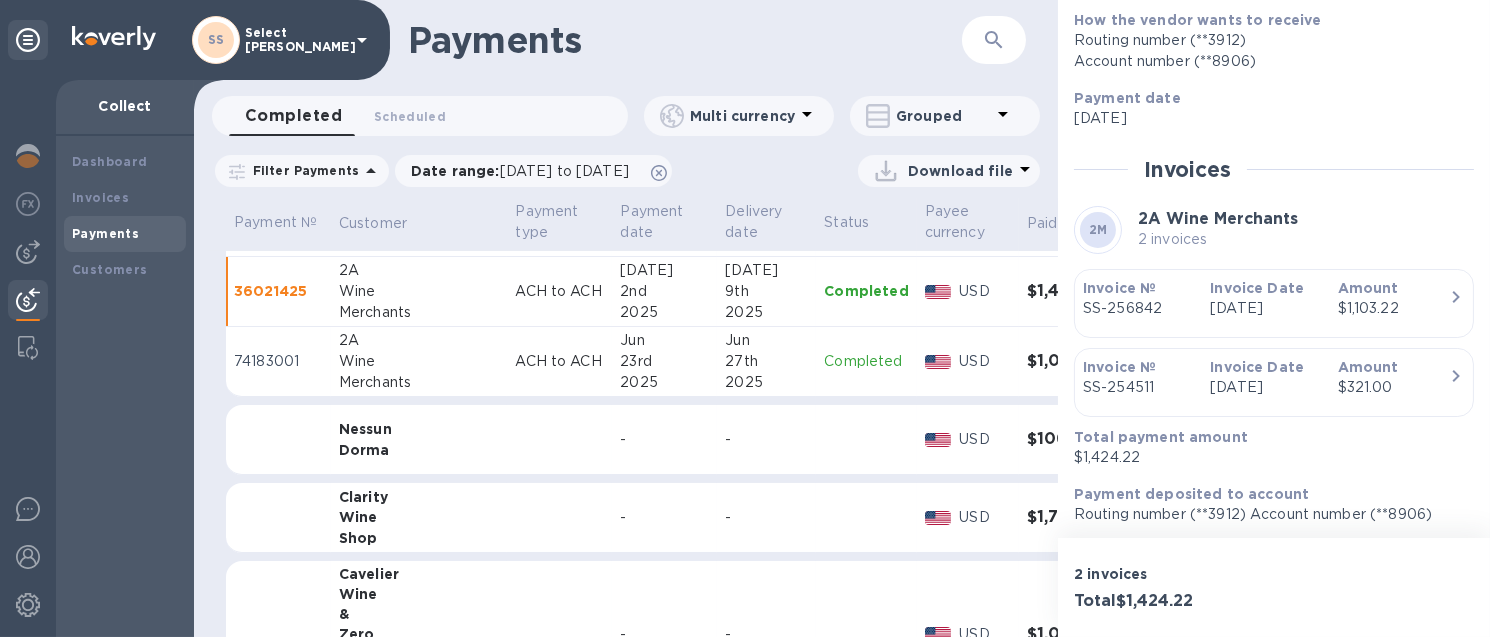 click on "[DATE]" at bounding box center [664, 362] 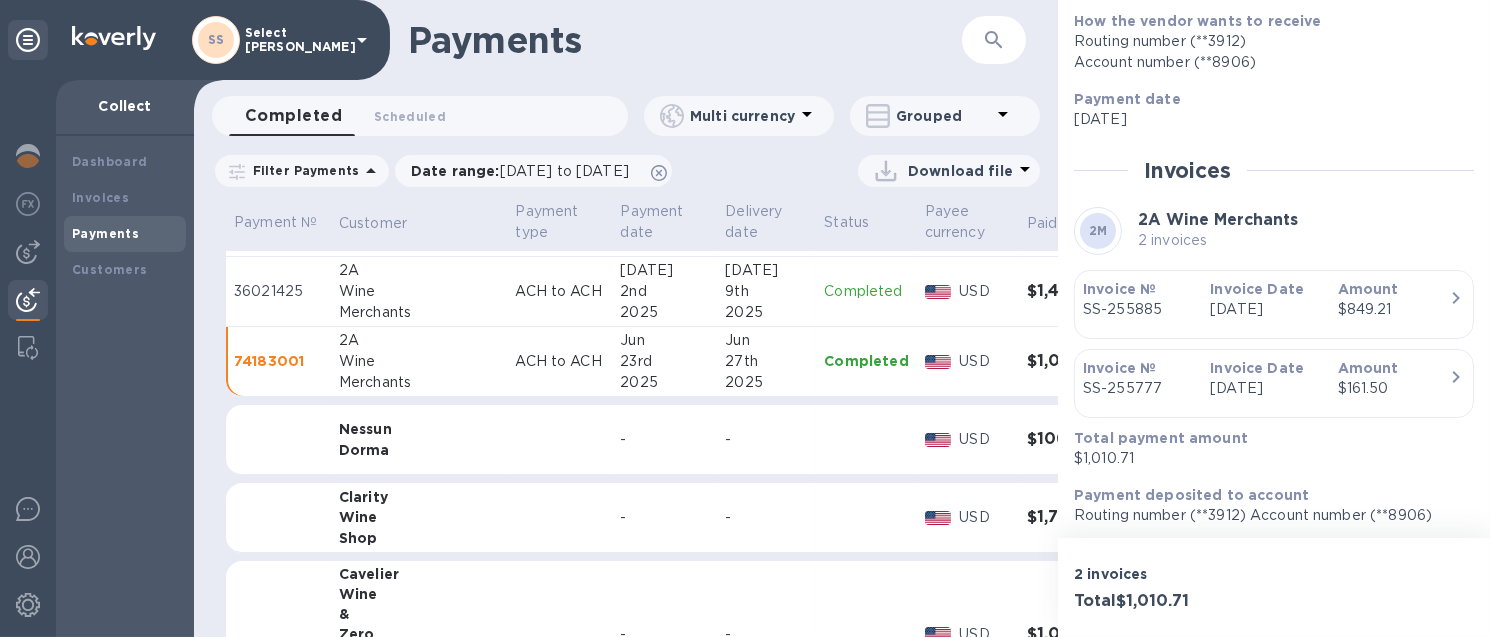 scroll, scrollTop: 249, scrollLeft: 0, axis: vertical 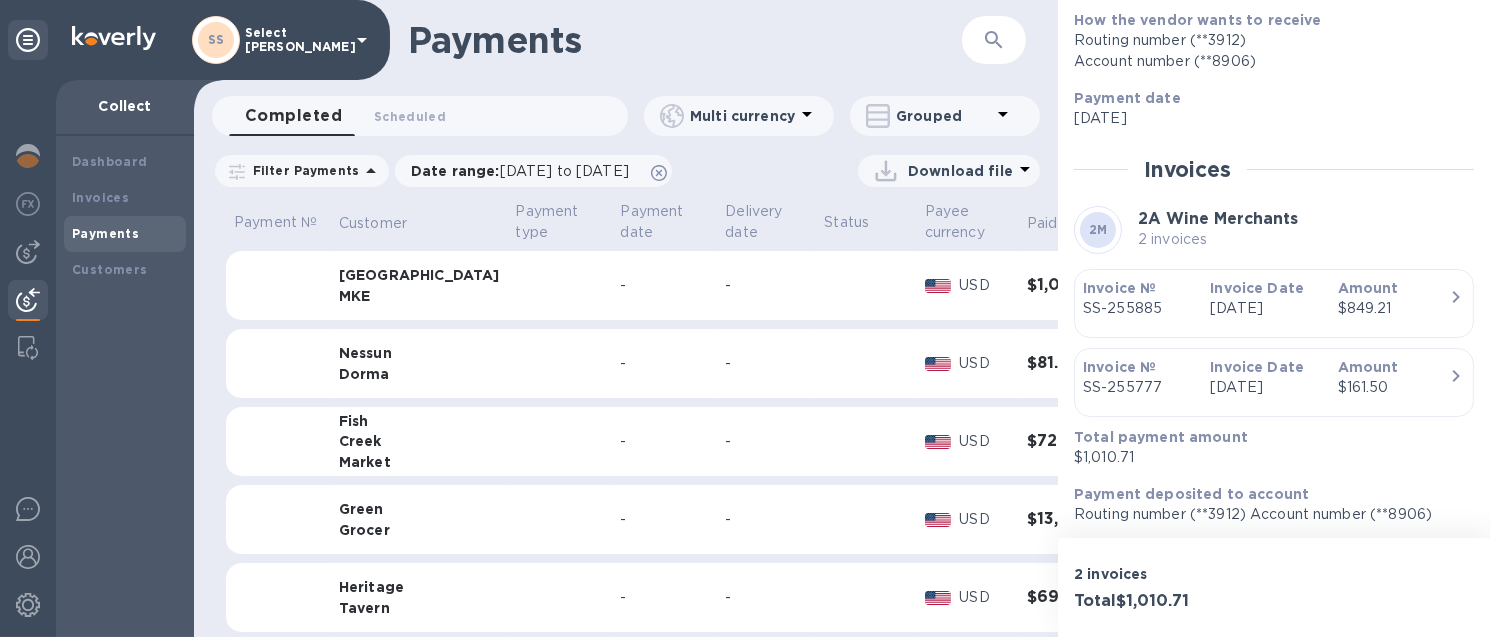 click at bounding box center (559, 364) 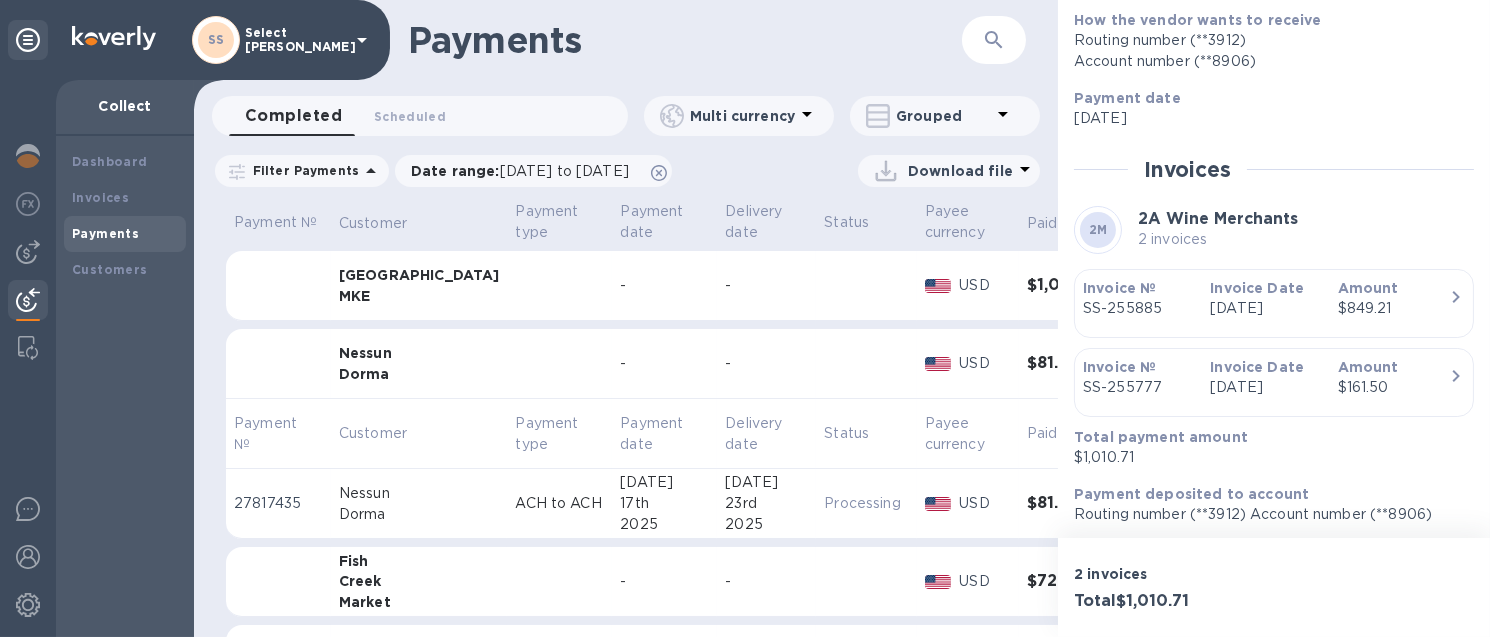 click on "17th" at bounding box center (664, 503) 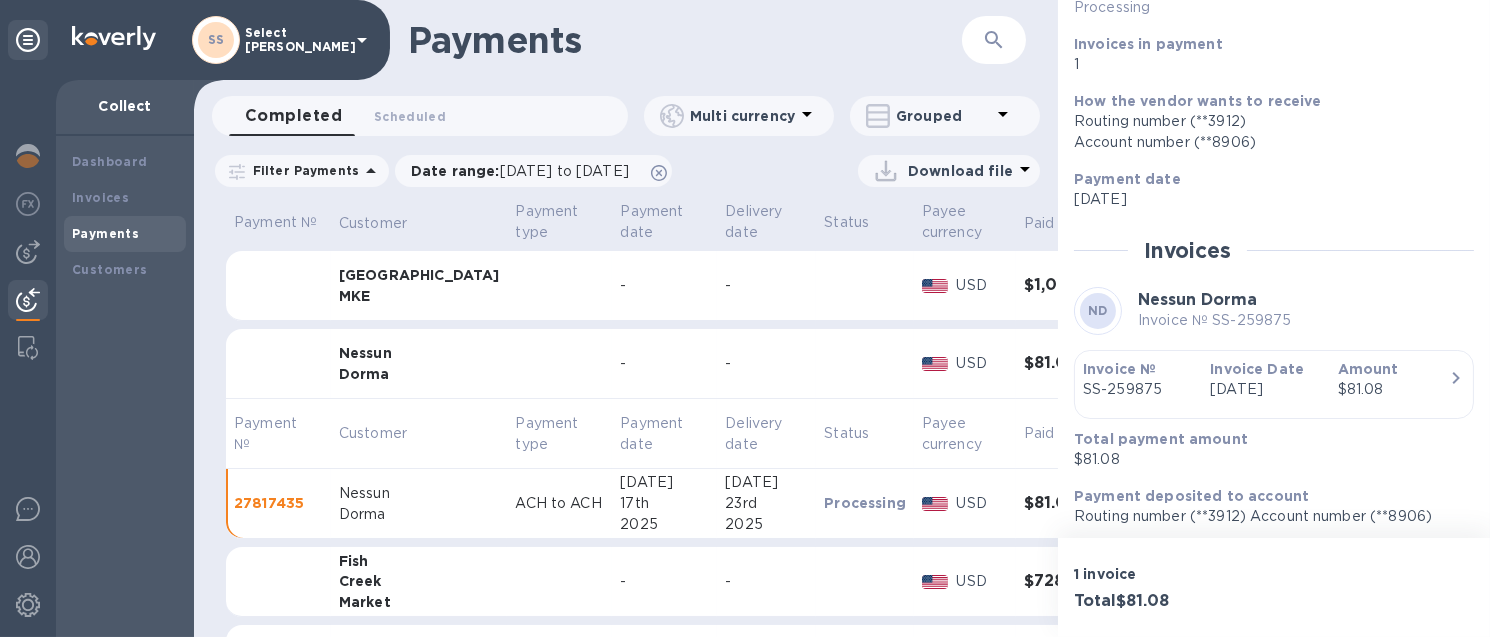 scroll, scrollTop: 172, scrollLeft: 0, axis: vertical 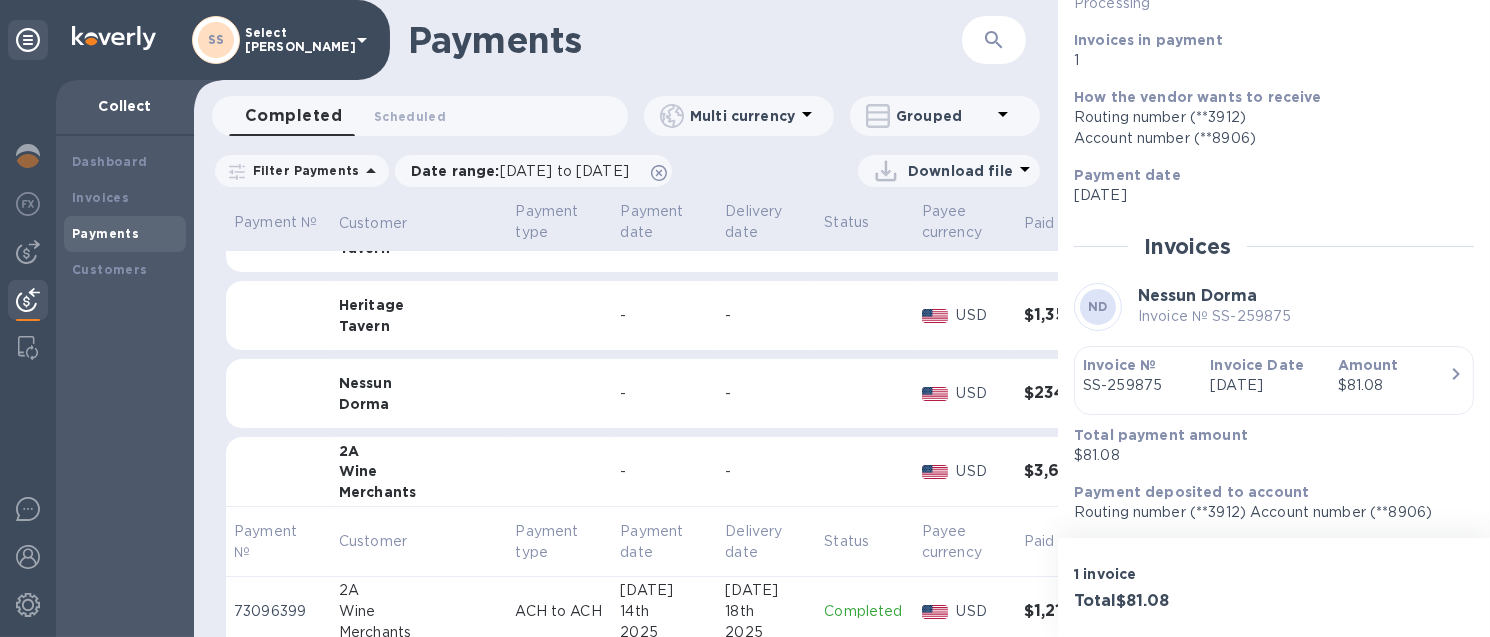 click on "-" at bounding box center [664, 394] 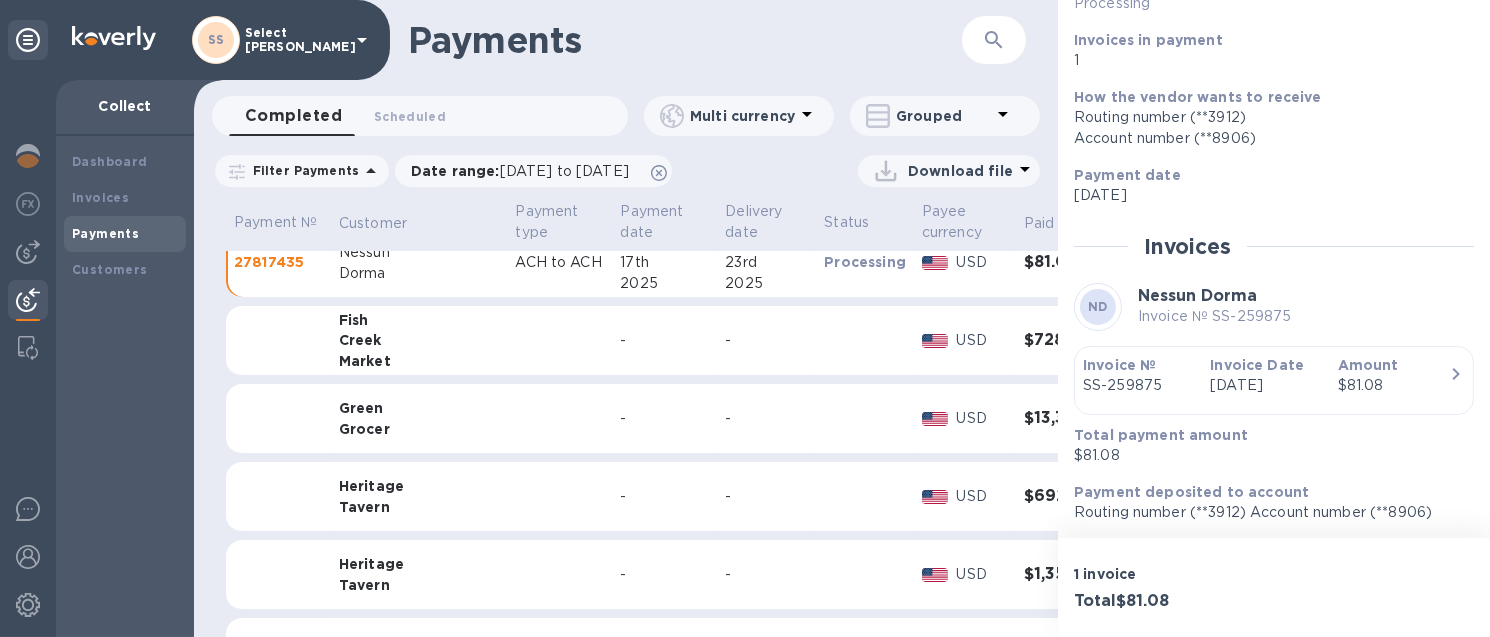 scroll, scrollTop: 0, scrollLeft: 0, axis: both 